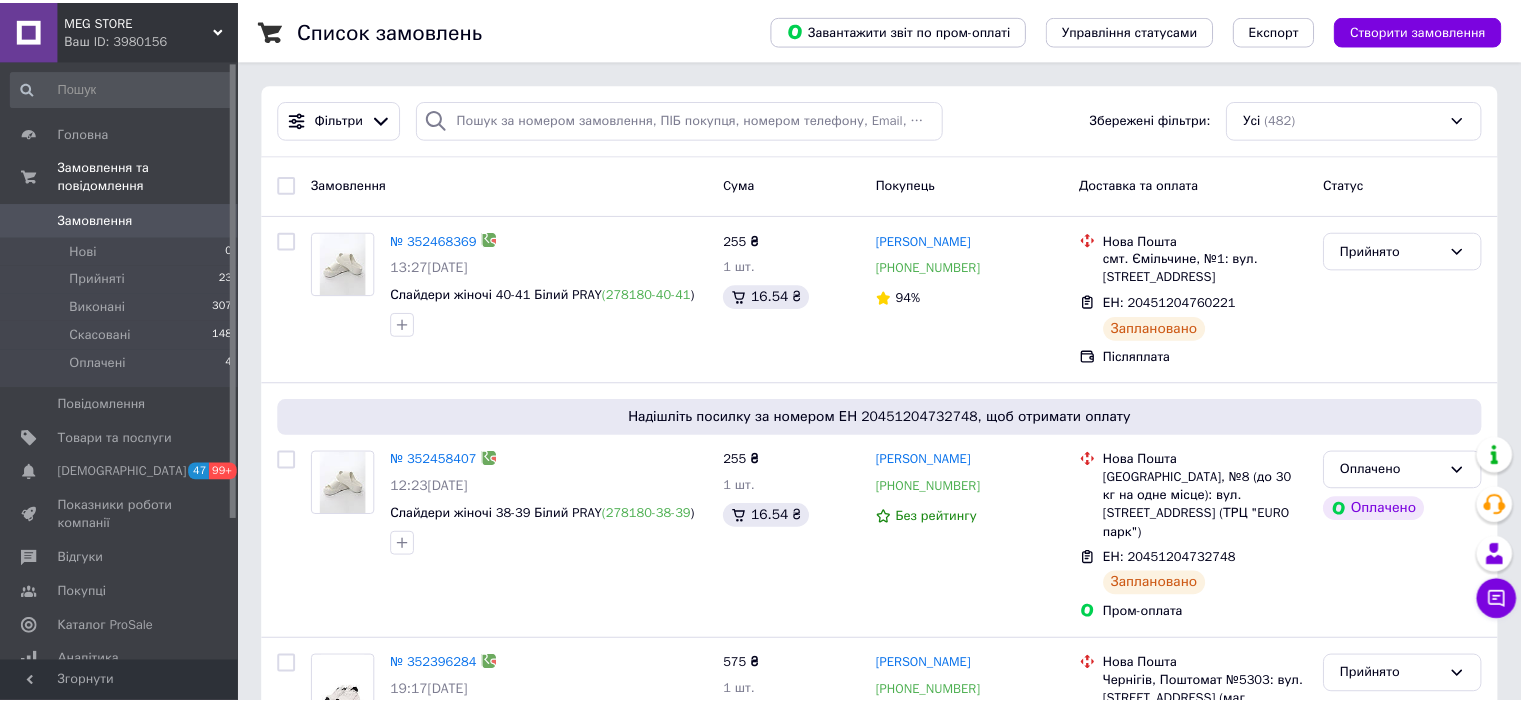 scroll, scrollTop: 0, scrollLeft: 0, axis: both 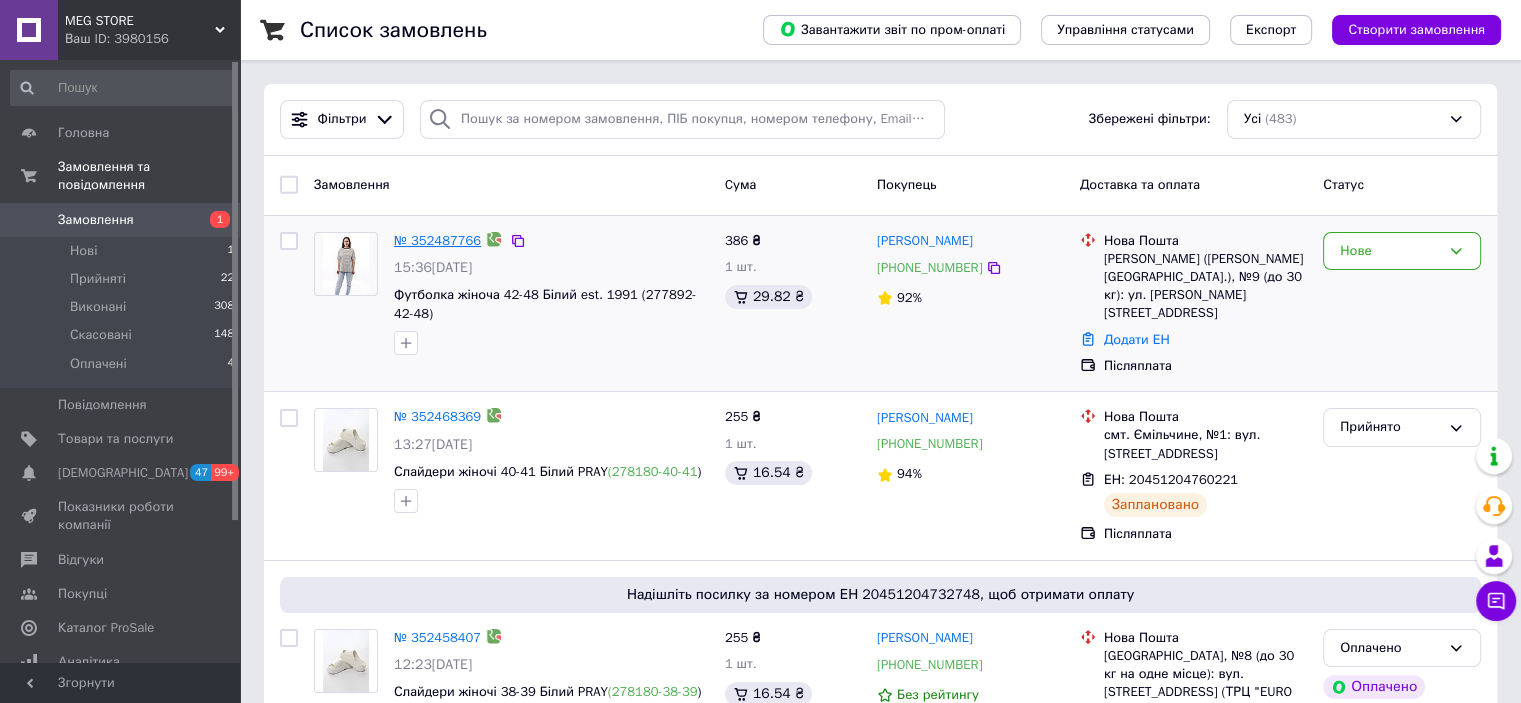click on "№ 352487766" at bounding box center [437, 240] 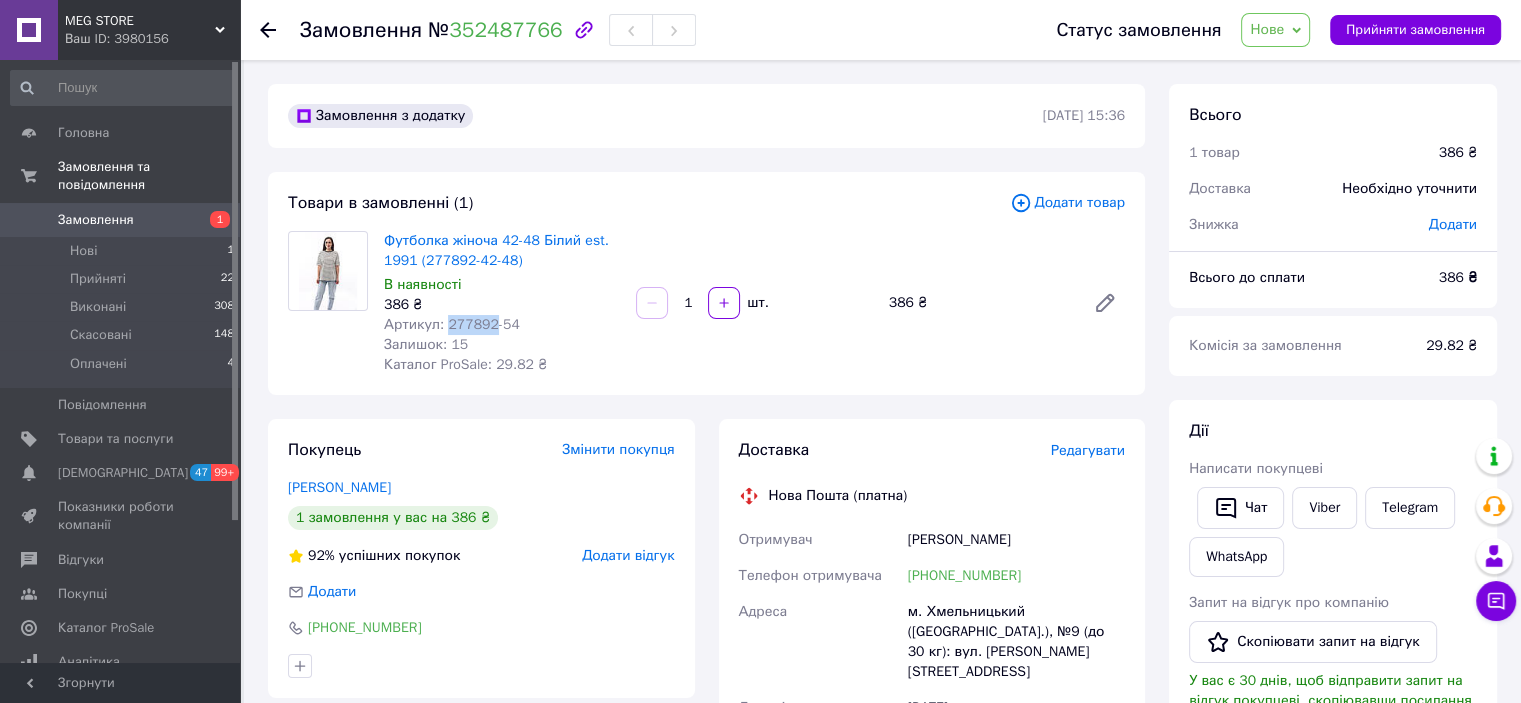 drag, startPoint x: 441, startPoint y: 327, endPoint x: 486, endPoint y: 324, distance: 45.099888 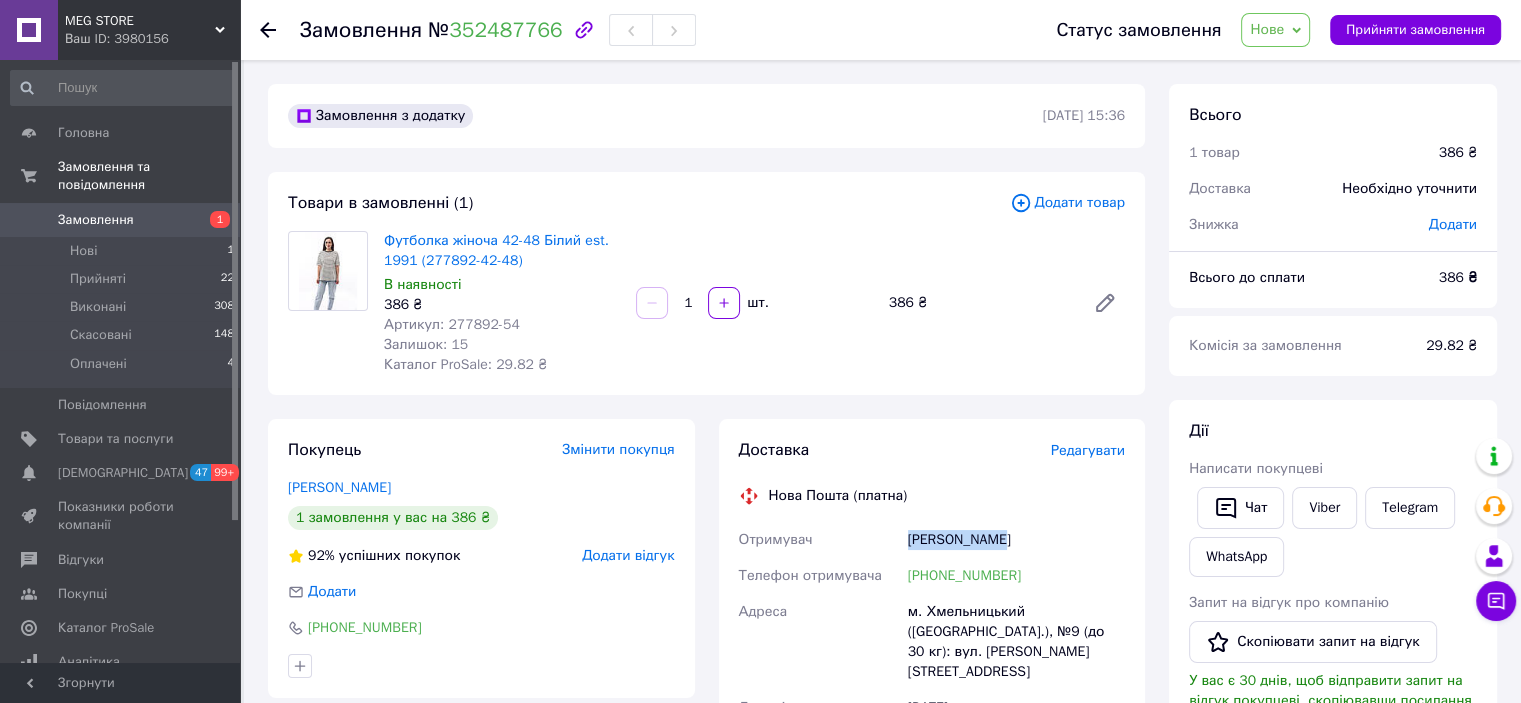 drag, startPoint x: 906, startPoint y: 541, endPoint x: 1016, endPoint y: 539, distance: 110.01818 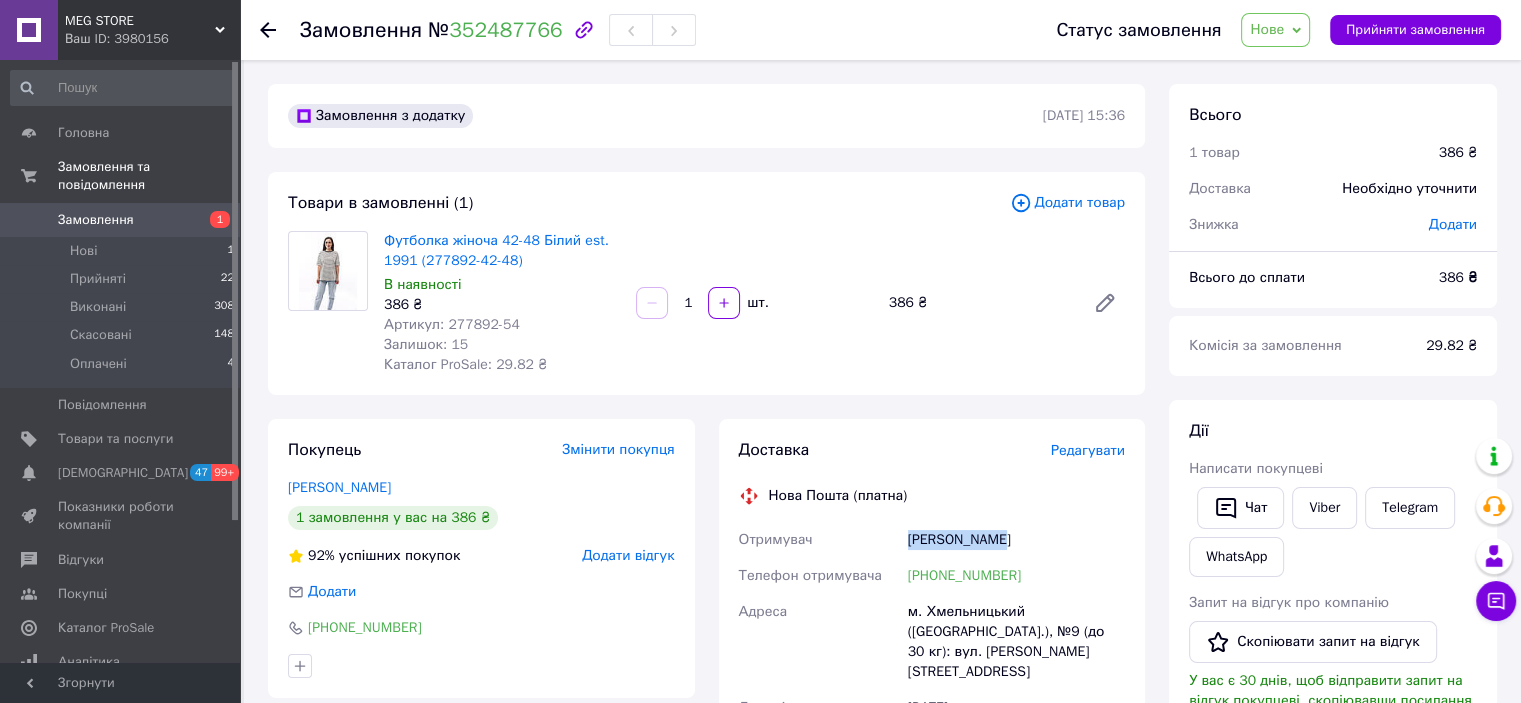 copy on "Мельник Люда" 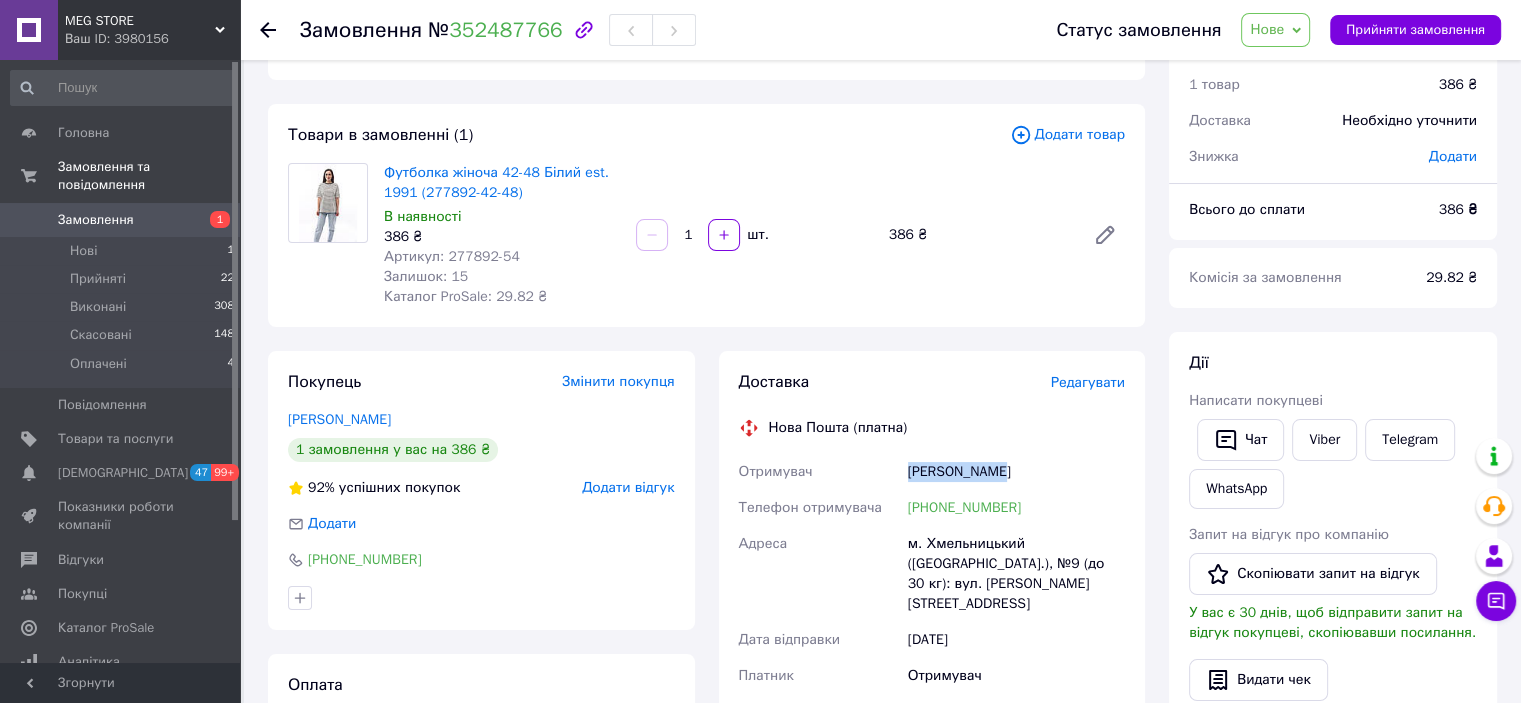 scroll, scrollTop: 200, scrollLeft: 0, axis: vertical 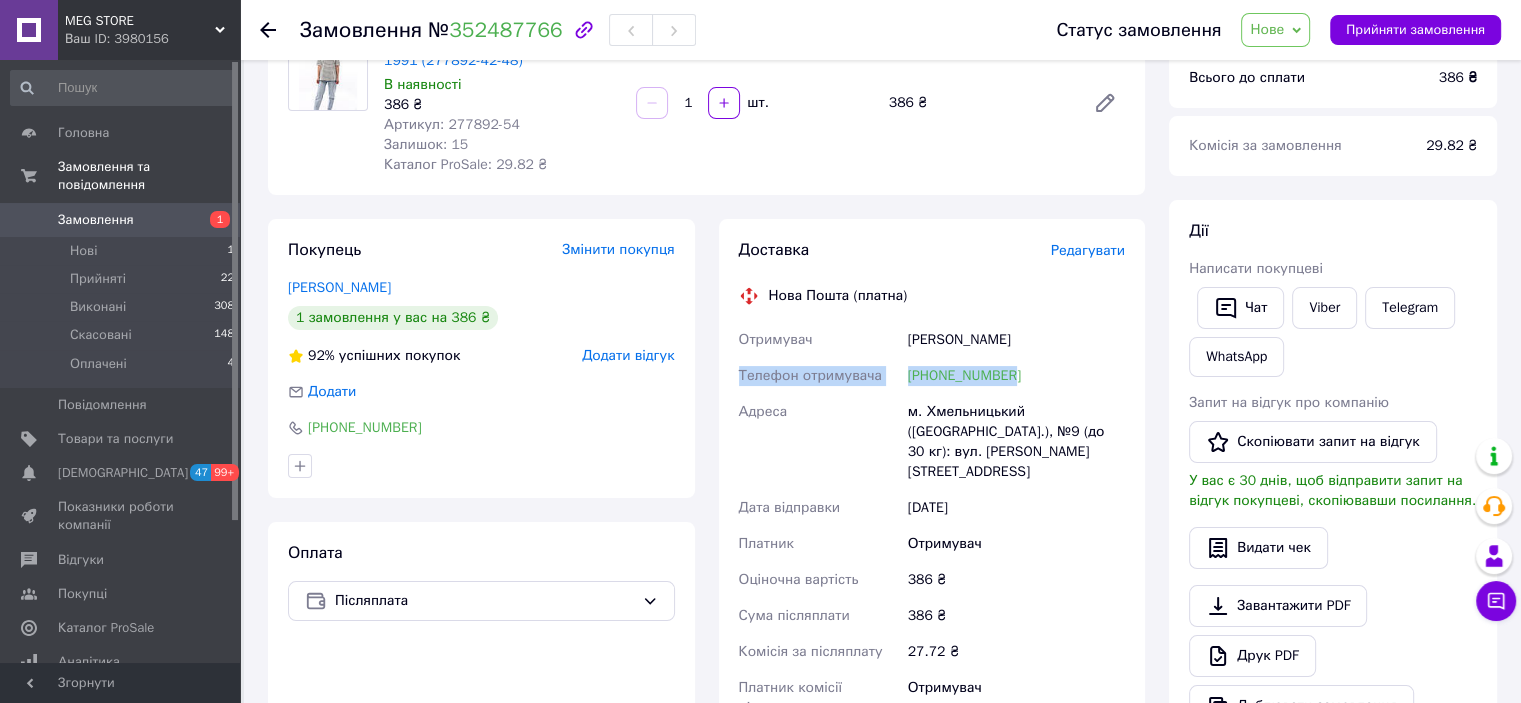 drag, startPoint x: 736, startPoint y: 376, endPoint x: 1023, endPoint y: 383, distance: 287.08536 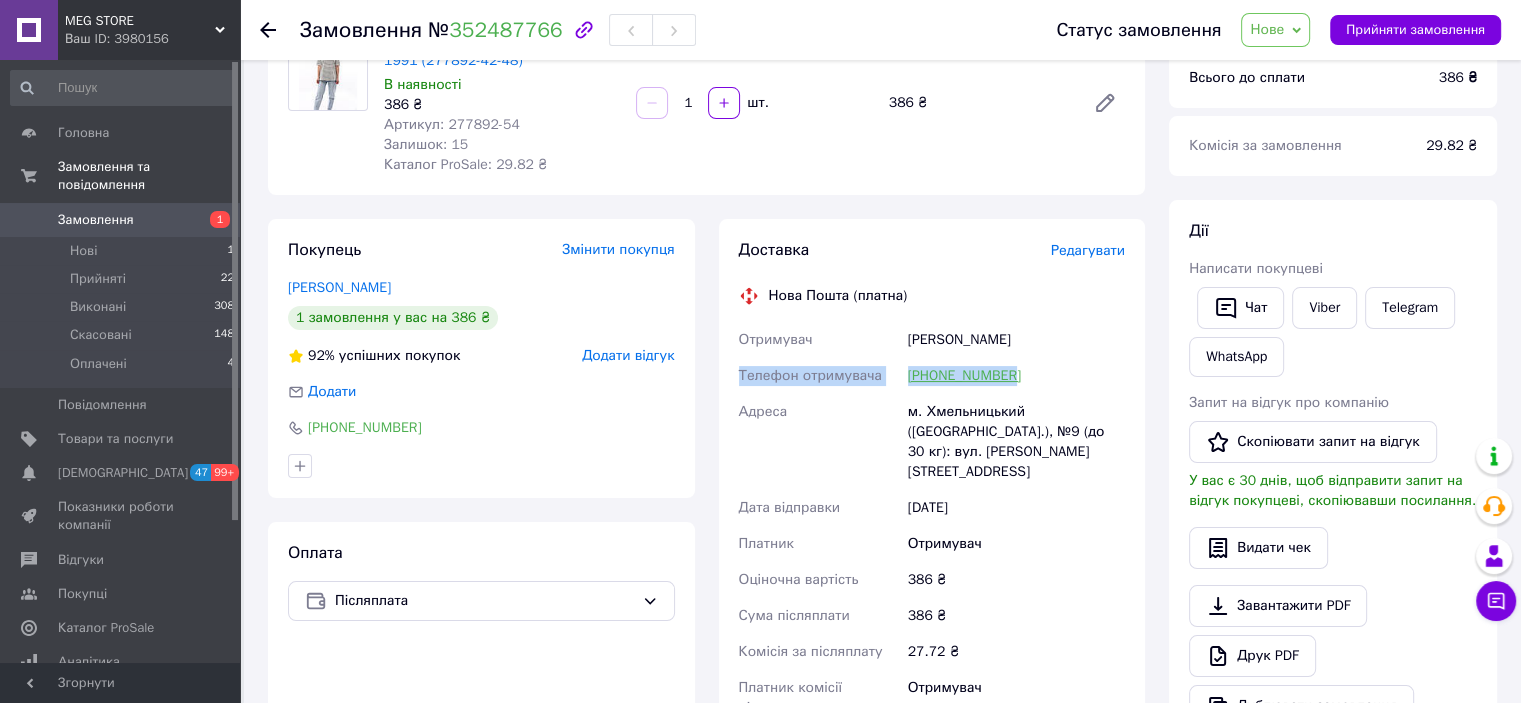 copy on "Телефон отримувача +380972282351" 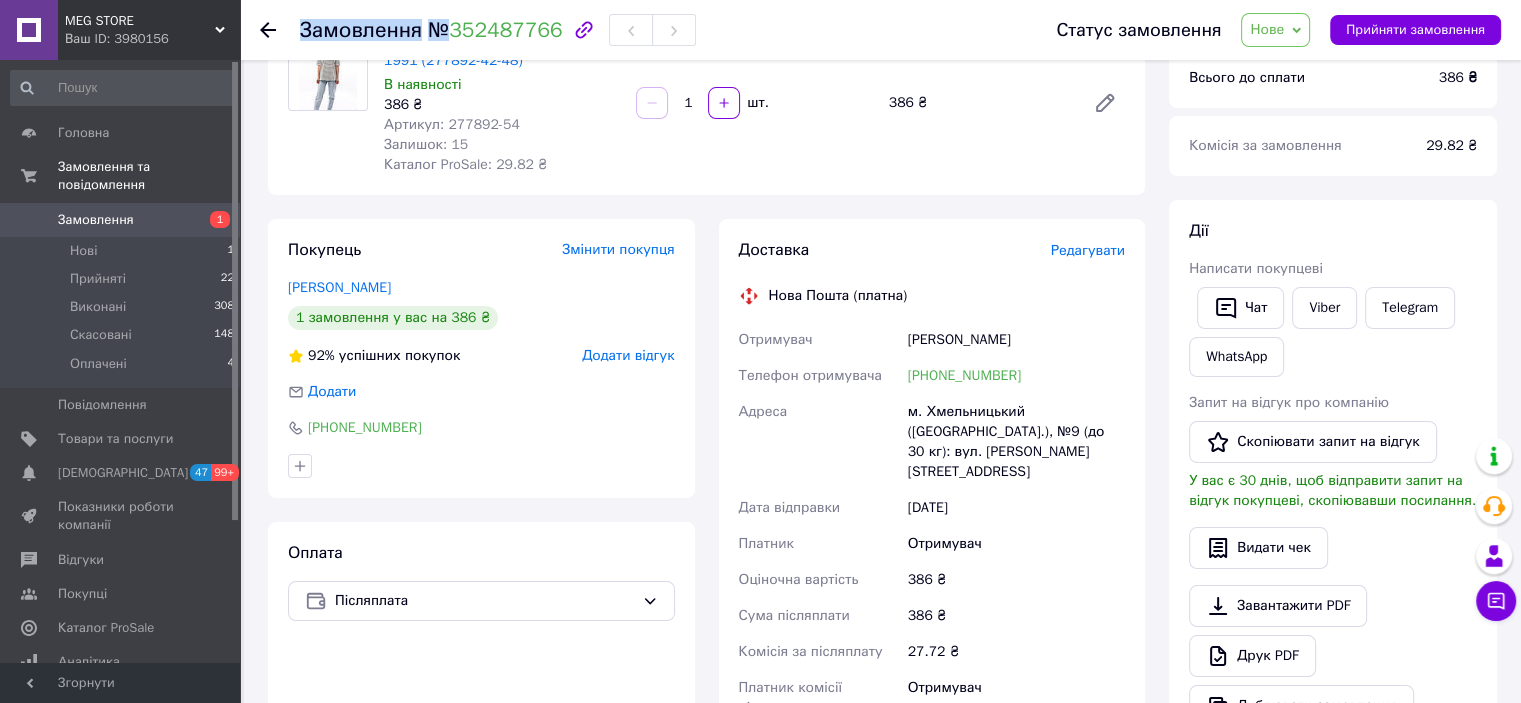 drag, startPoint x: 444, startPoint y: 23, endPoint x: 551, endPoint y: 23, distance: 107 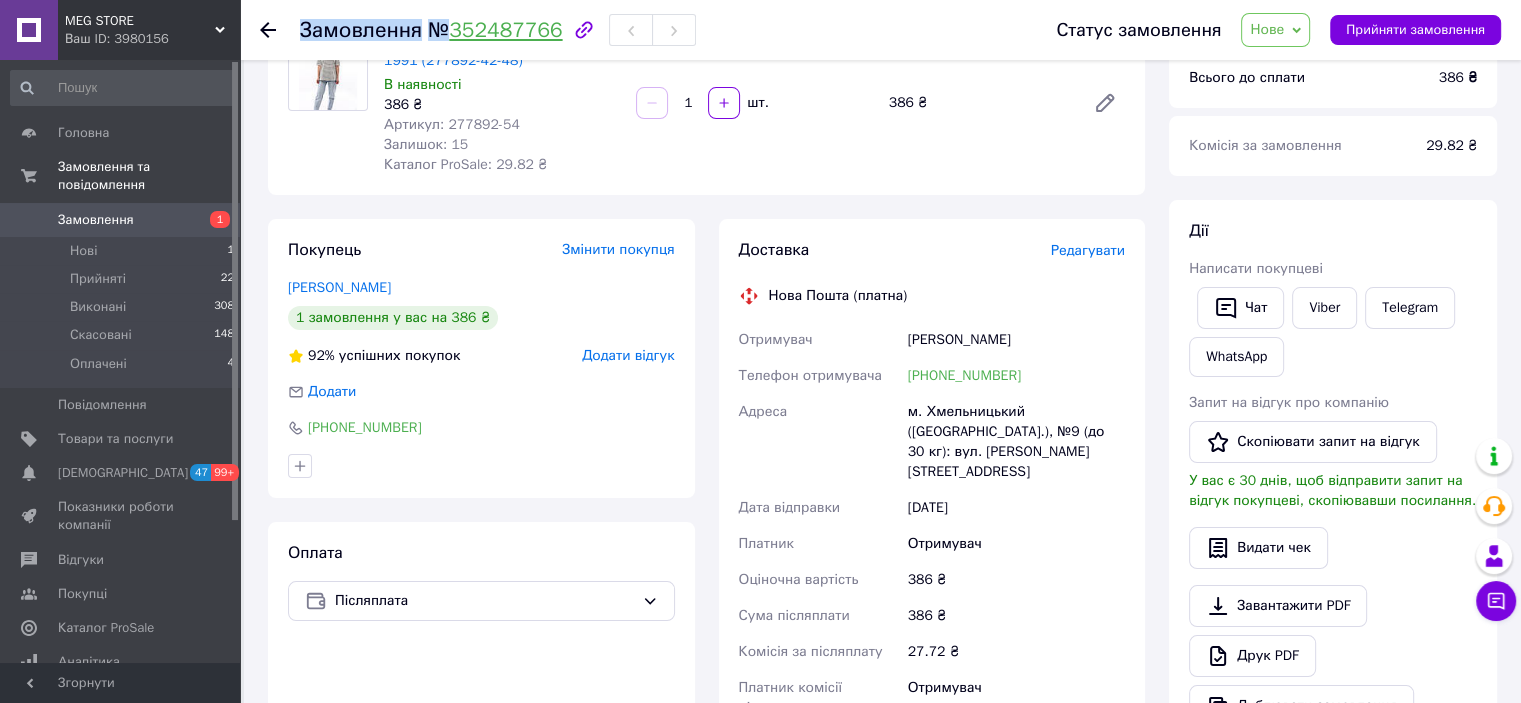 click on "352487766" at bounding box center [505, 30] 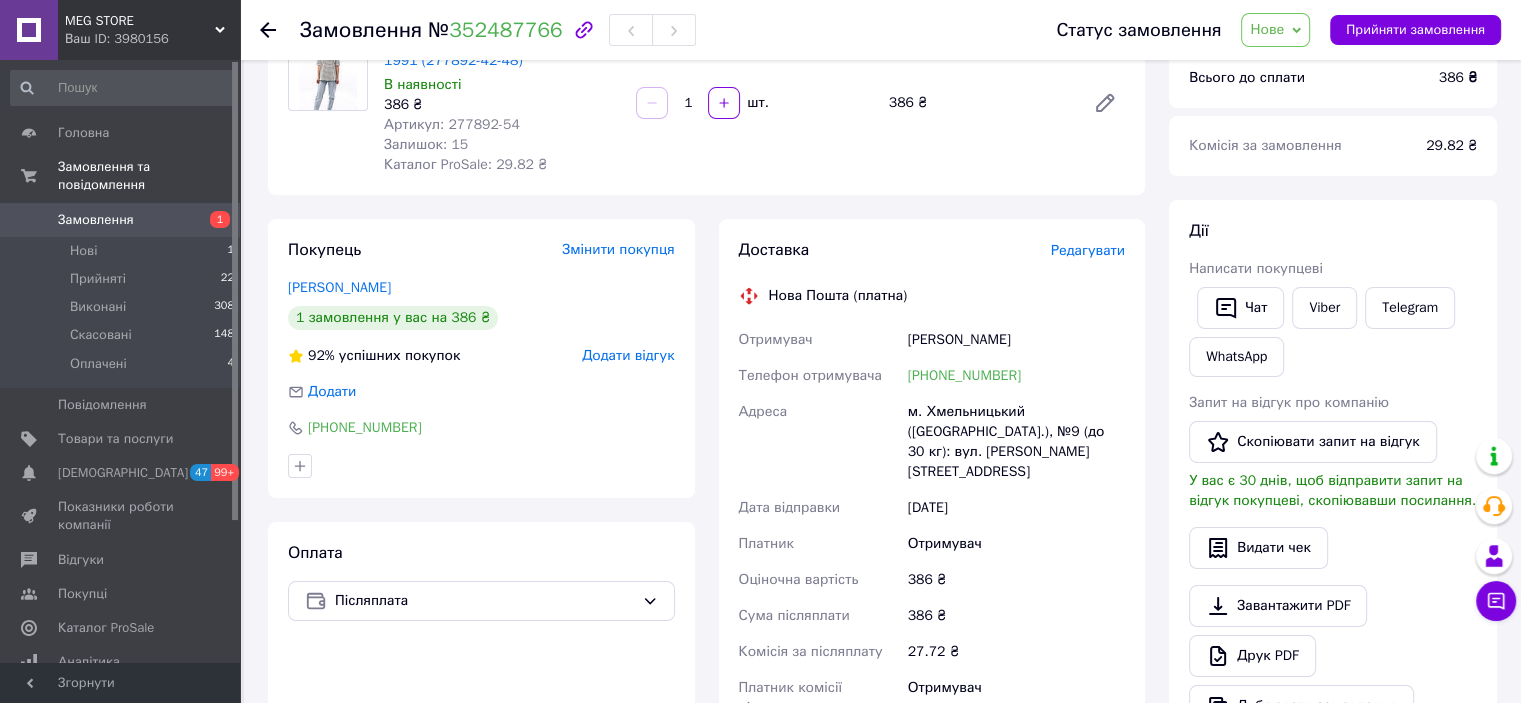 click on "386 ₴" at bounding box center [502, 105] 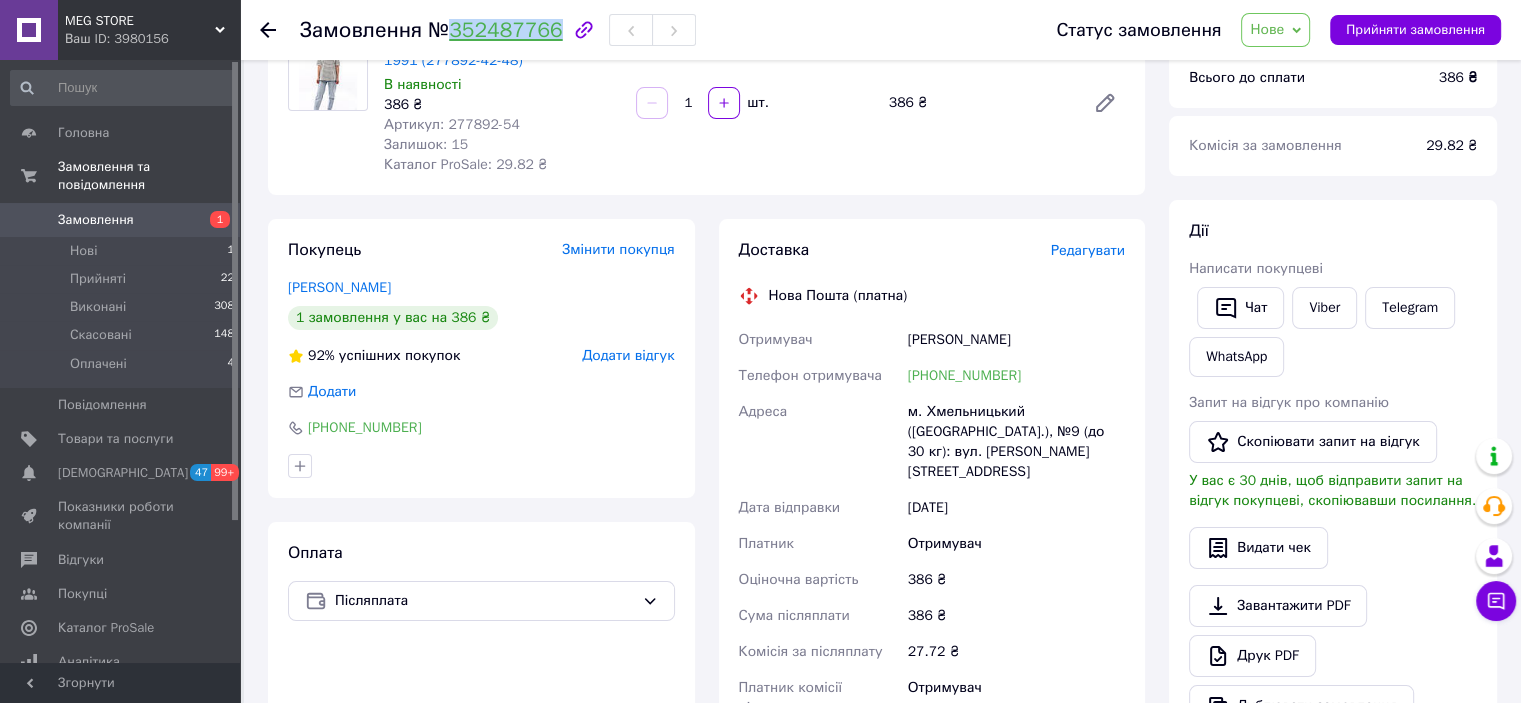 drag, startPoint x: 444, startPoint y: 31, endPoint x: 544, endPoint y: 29, distance: 100.02 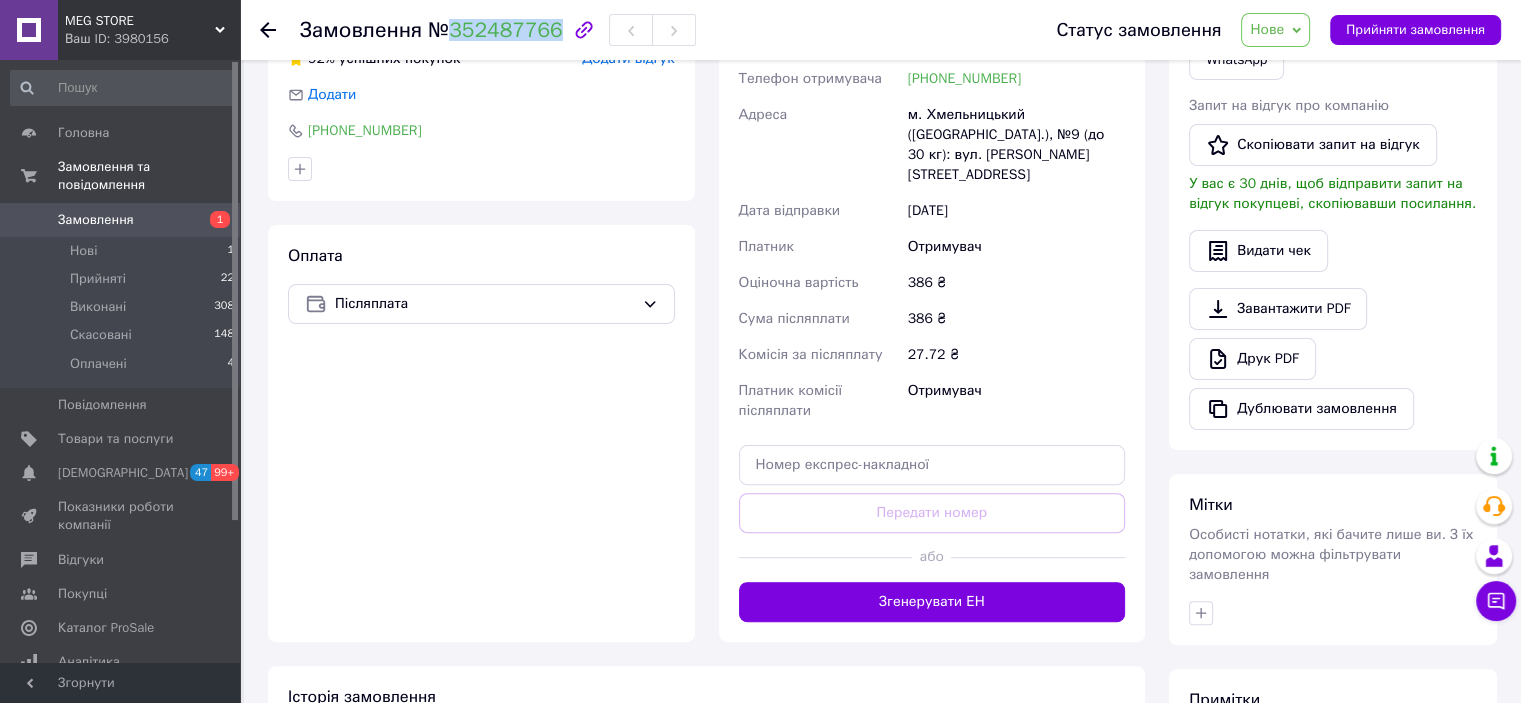 scroll, scrollTop: 500, scrollLeft: 0, axis: vertical 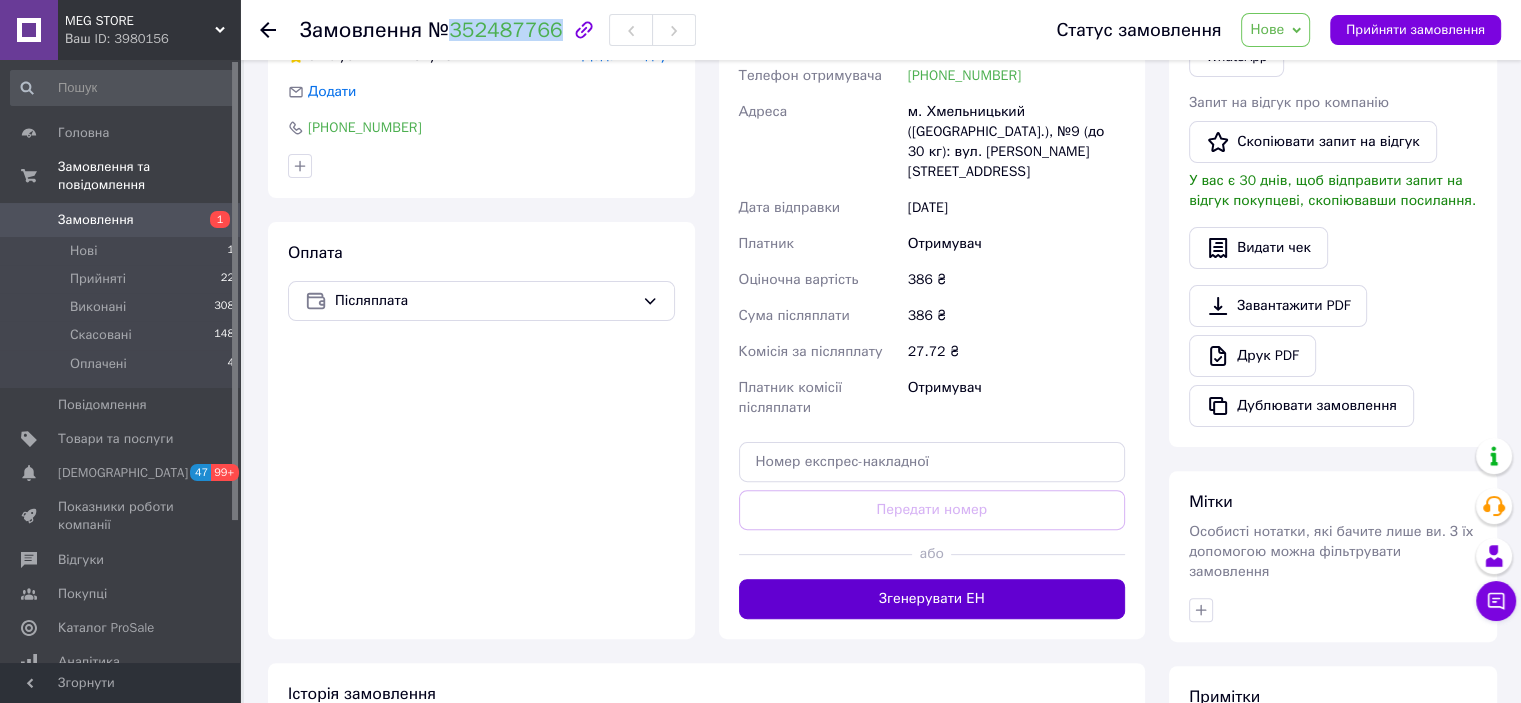 click on "Згенерувати ЕН" at bounding box center (932, 599) 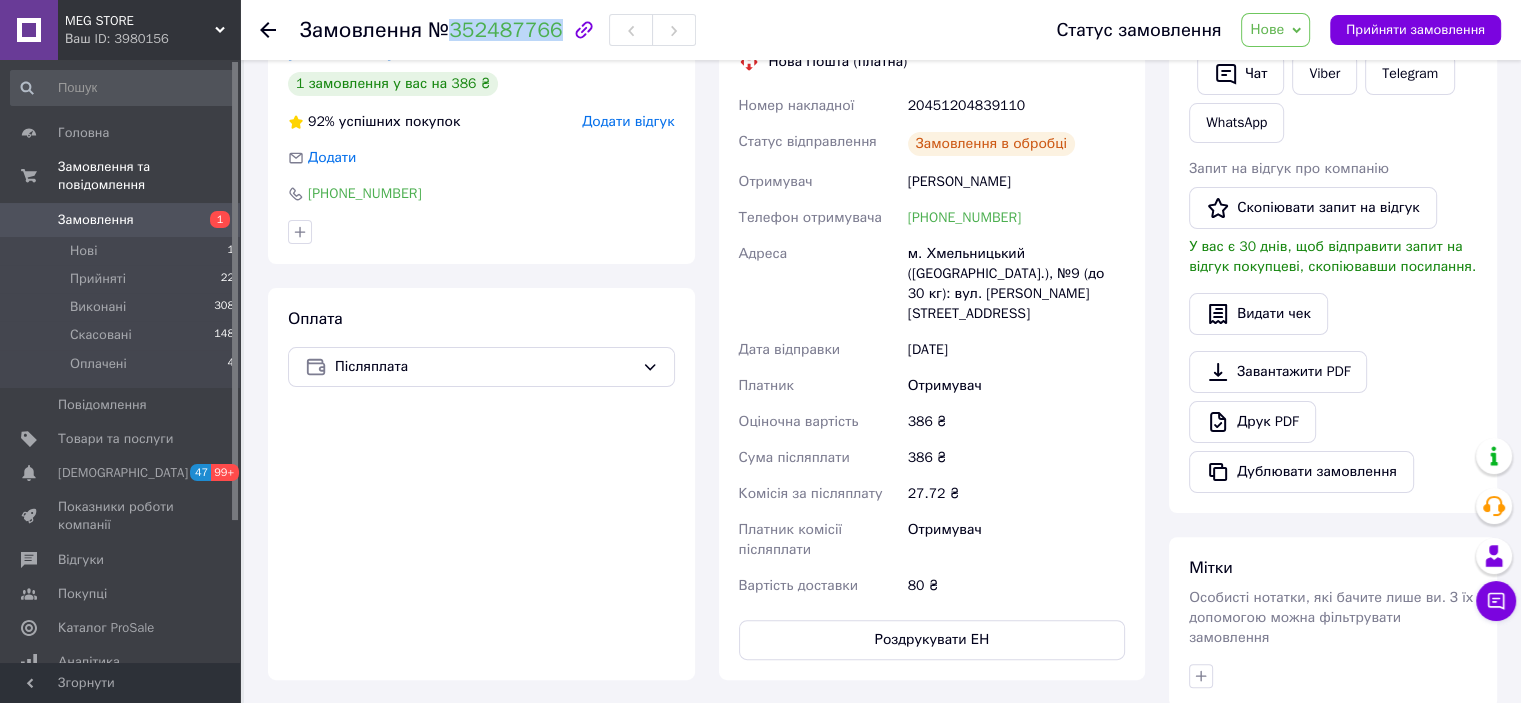 scroll, scrollTop: 400, scrollLeft: 0, axis: vertical 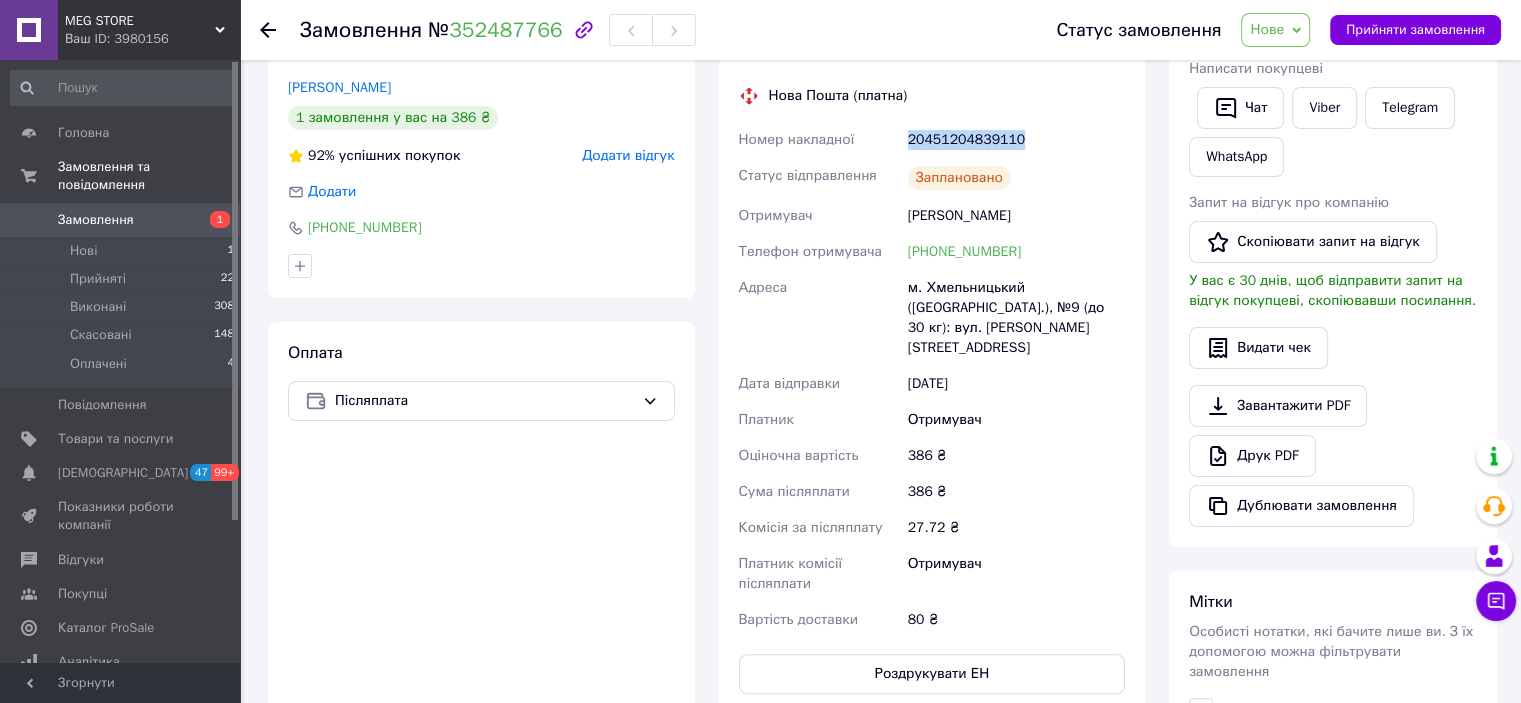 drag, startPoint x: 910, startPoint y: 139, endPoint x: 1075, endPoint y: 141, distance: 165.01212 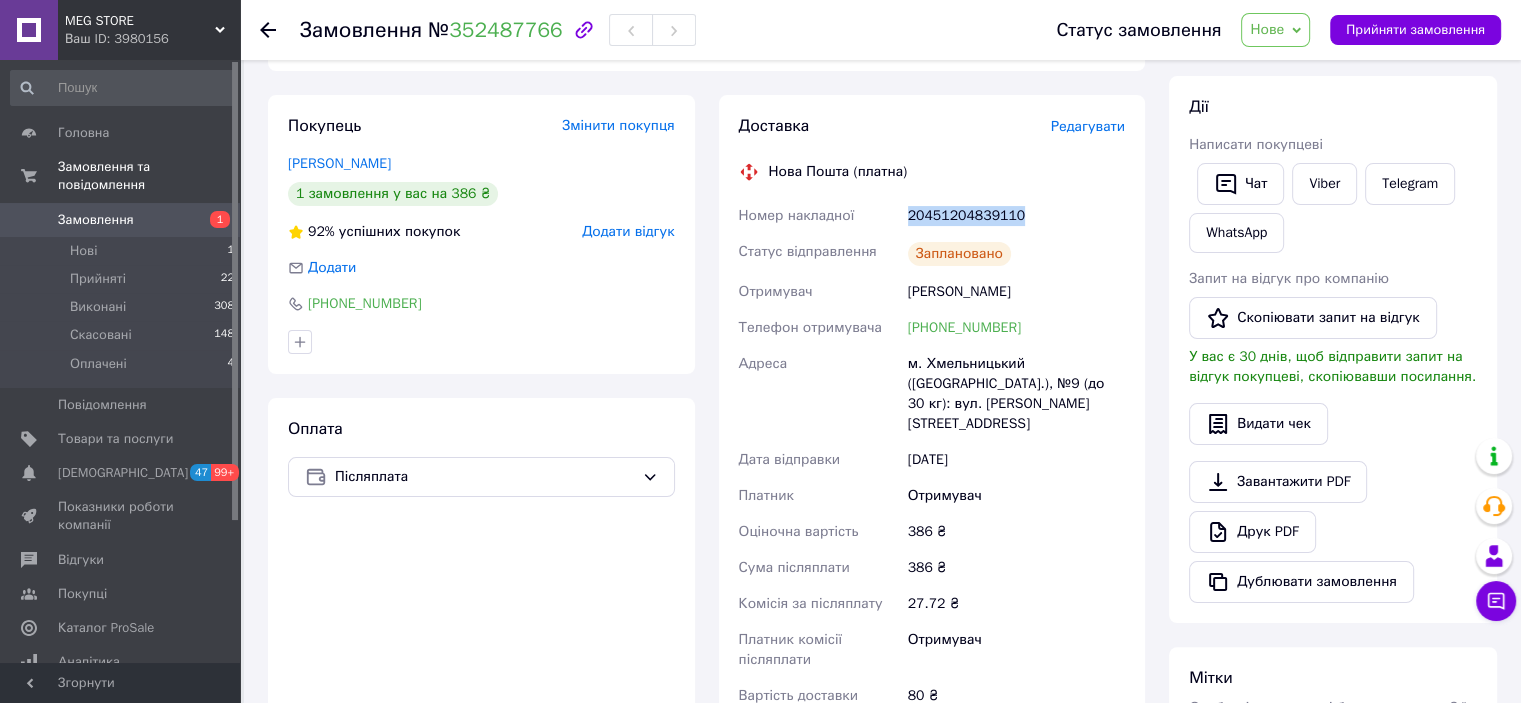 scroll, scrollTop: 128, scrollLeft: 0, axis: vertical 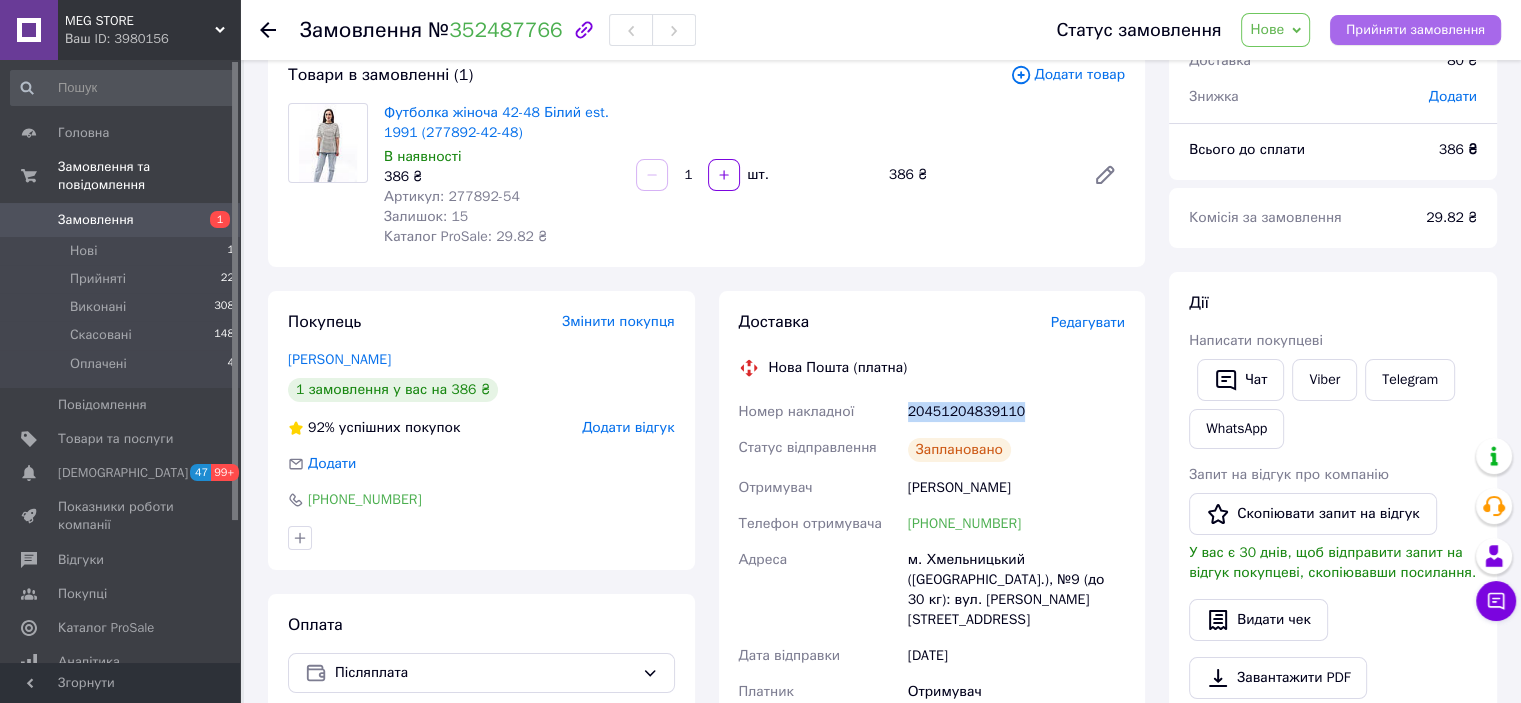 click on "Прийняти замовлення" at bounding box center (1415, 30) 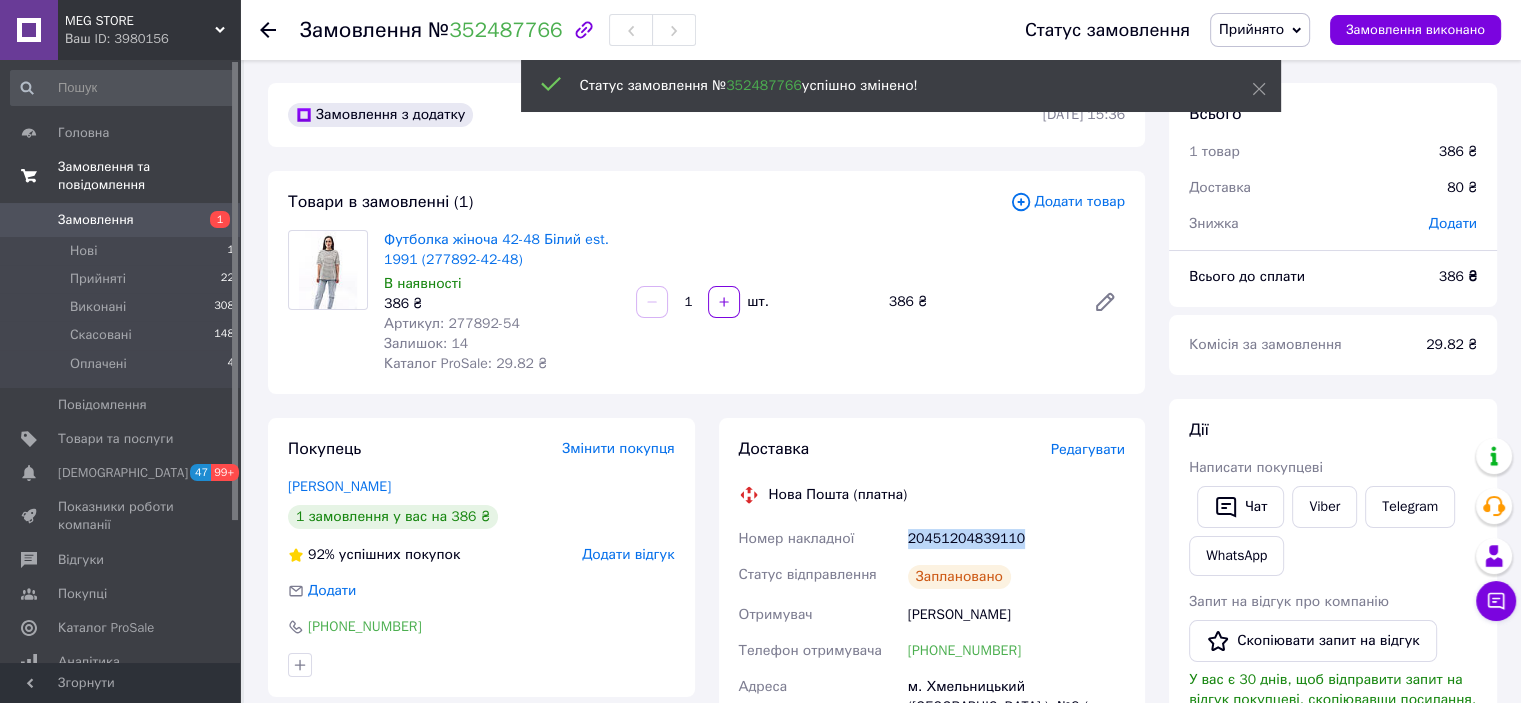 scroll, scrollTop: 0, scrollLeft: 0, axis: both 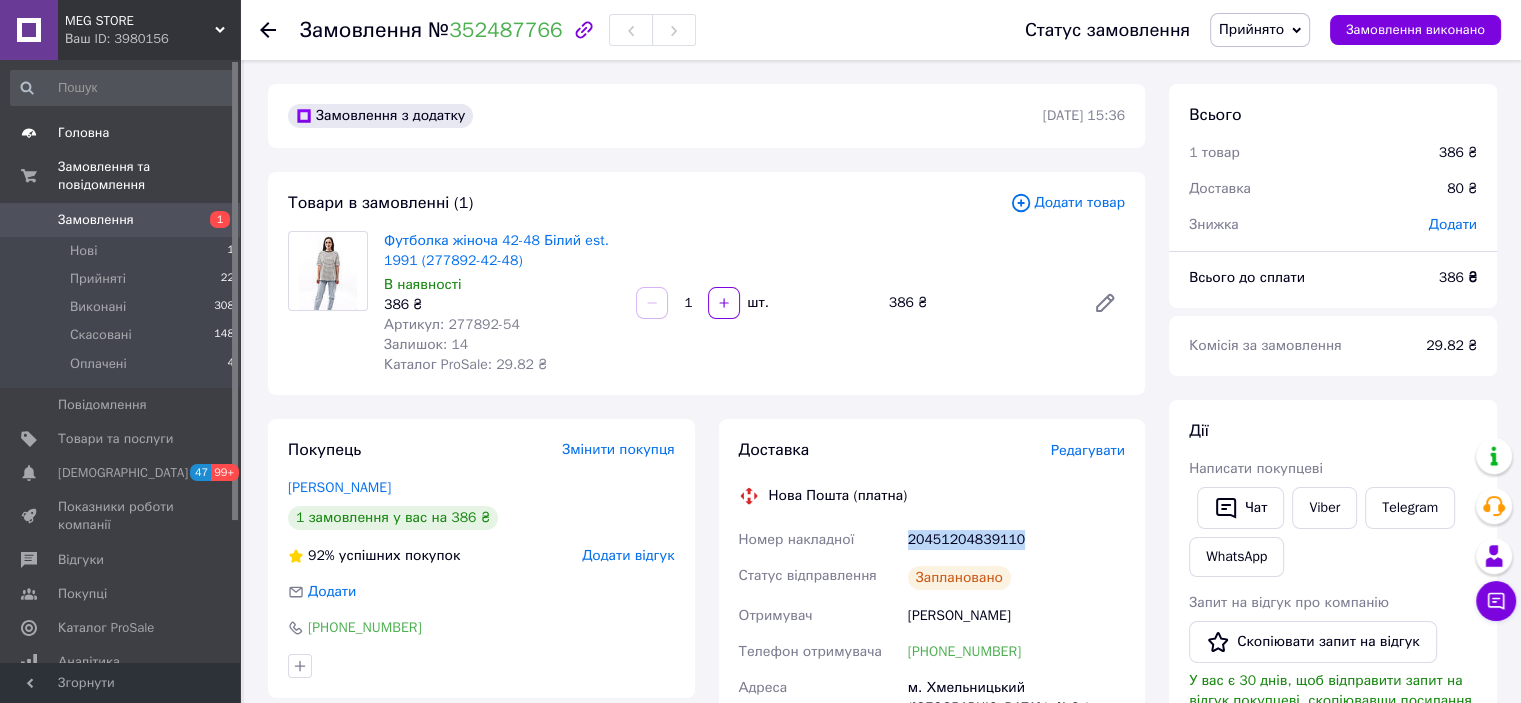 click on "Головна" at bounding box center (83, 133) 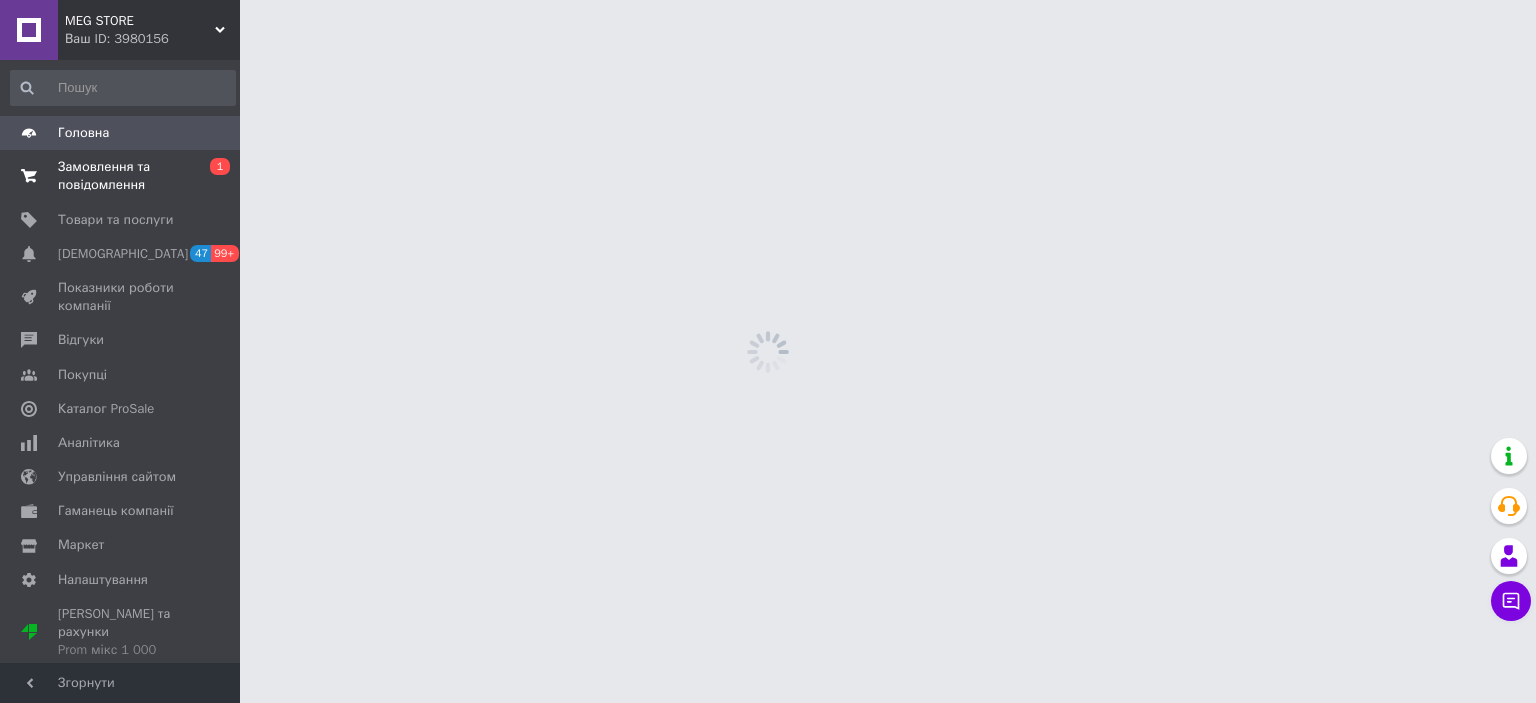 click on "Замовлення та повідомлення" at bounding box center (121, 176) 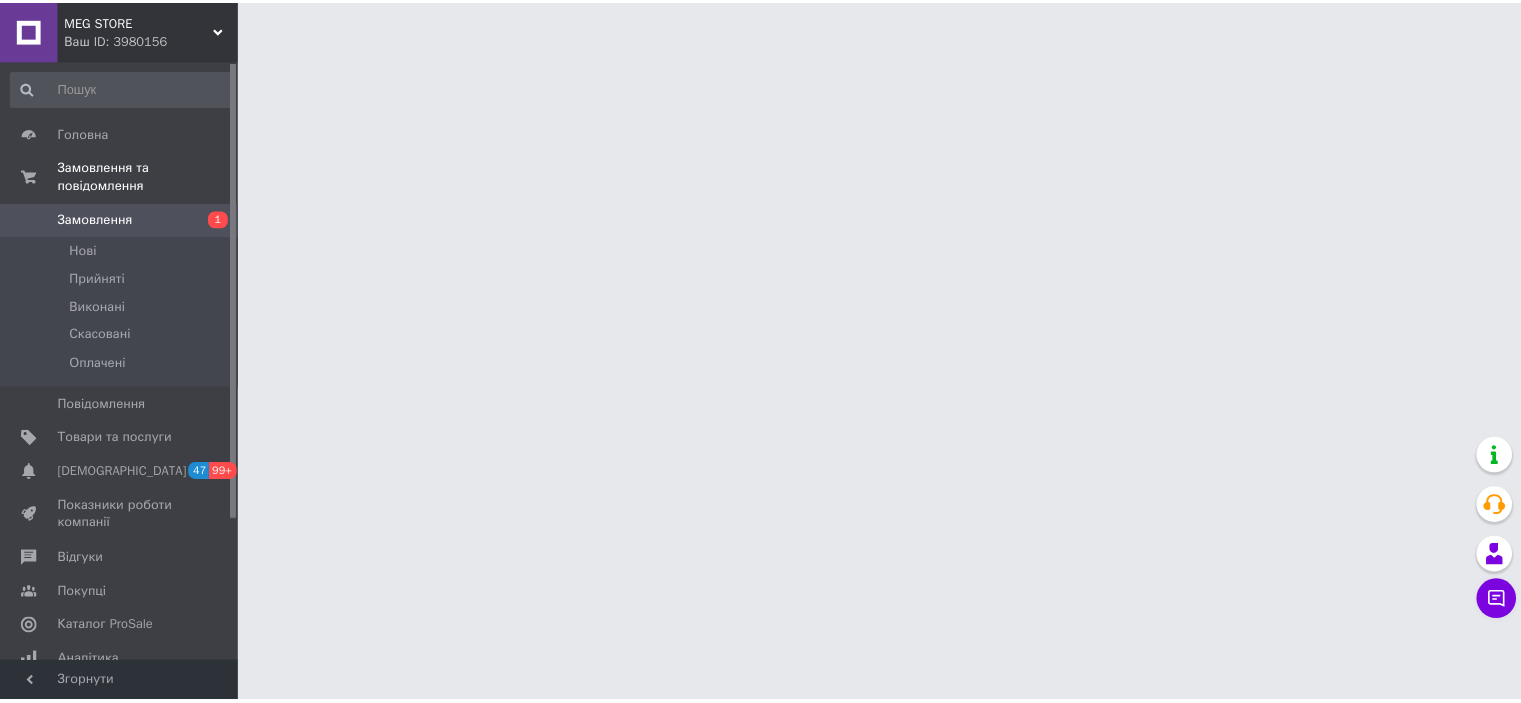 scroll, scrollTop: 0, scrollLeft: 0, axis: both 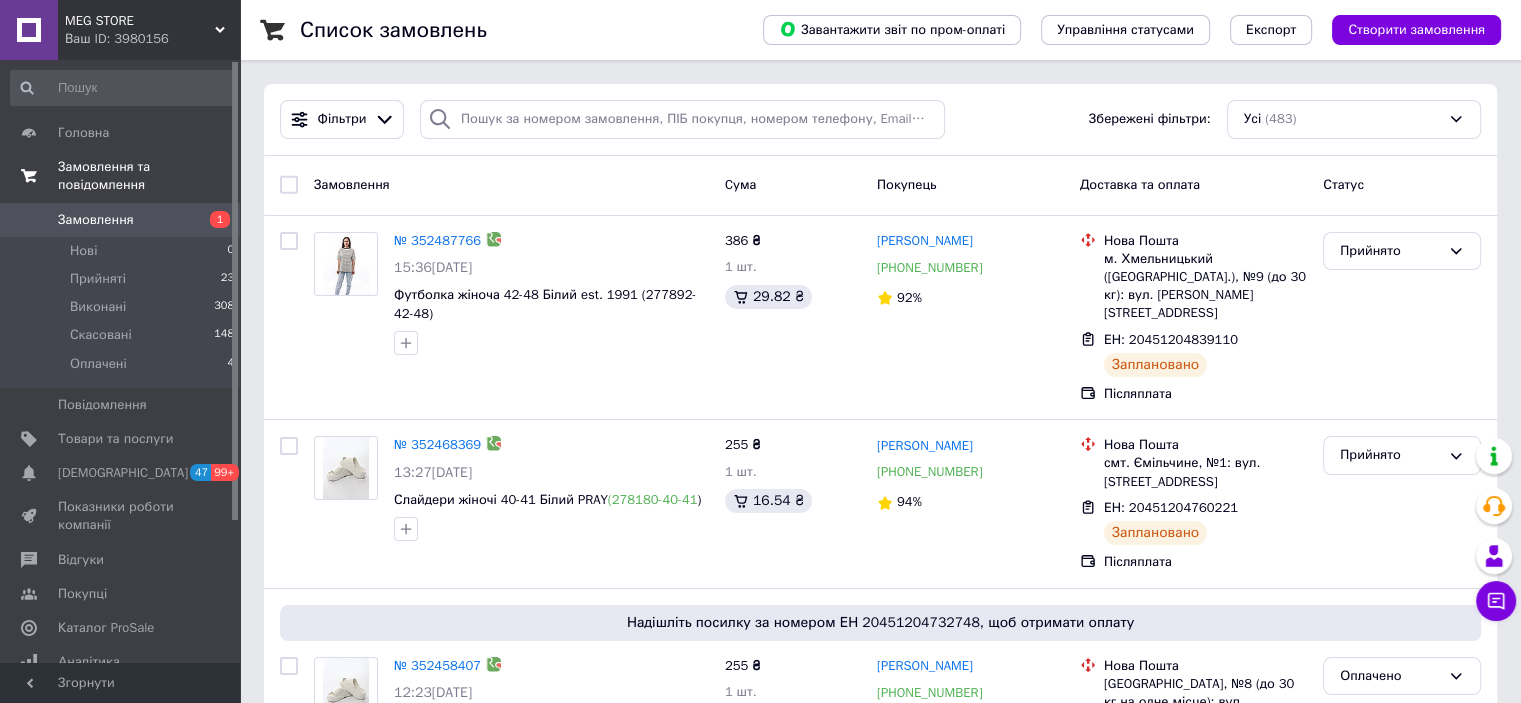 click on "Замовлення та повідомлення" at bounding box center (149, 176) 